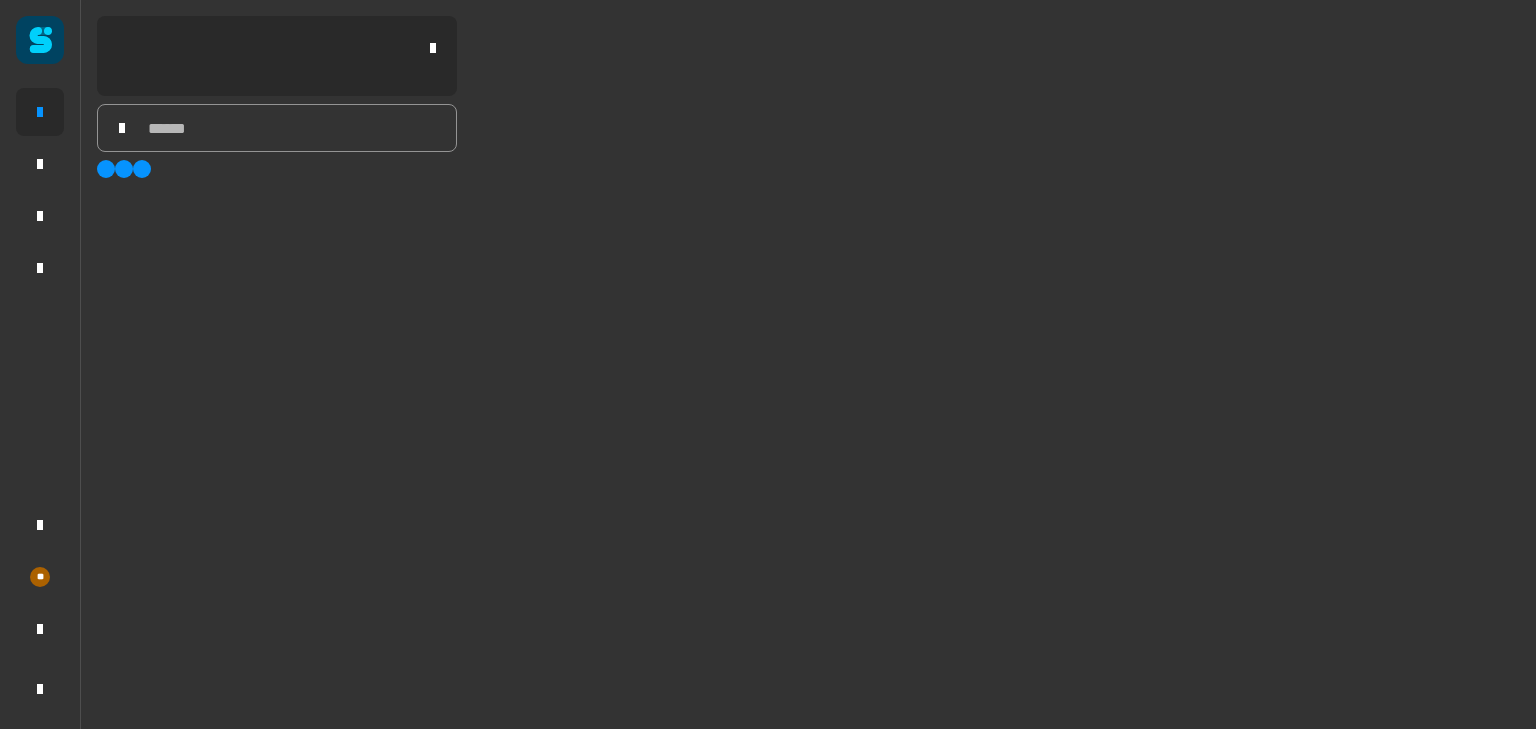 scroll, scrollTop: 0, scrollLeft: 0, axis: both 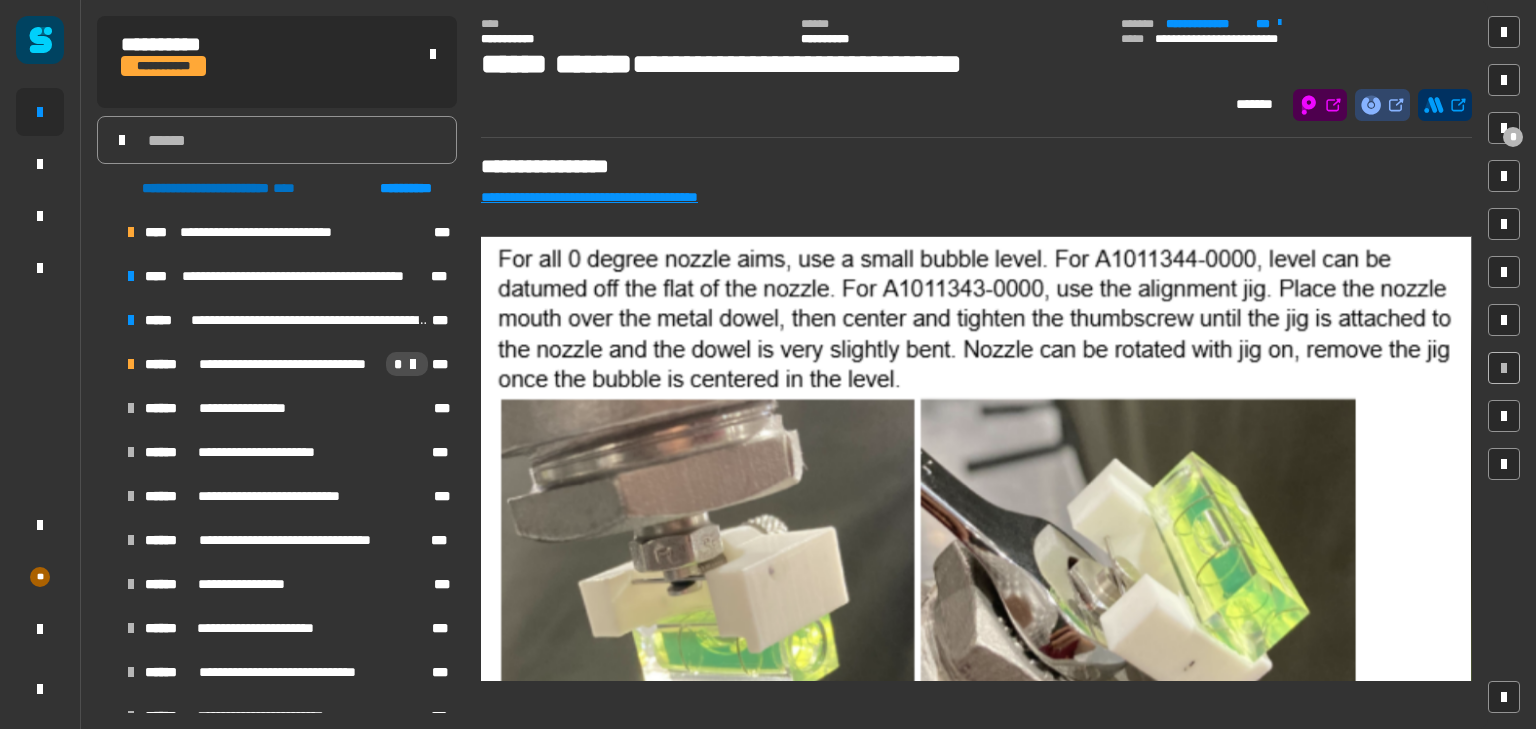 click on "**********" 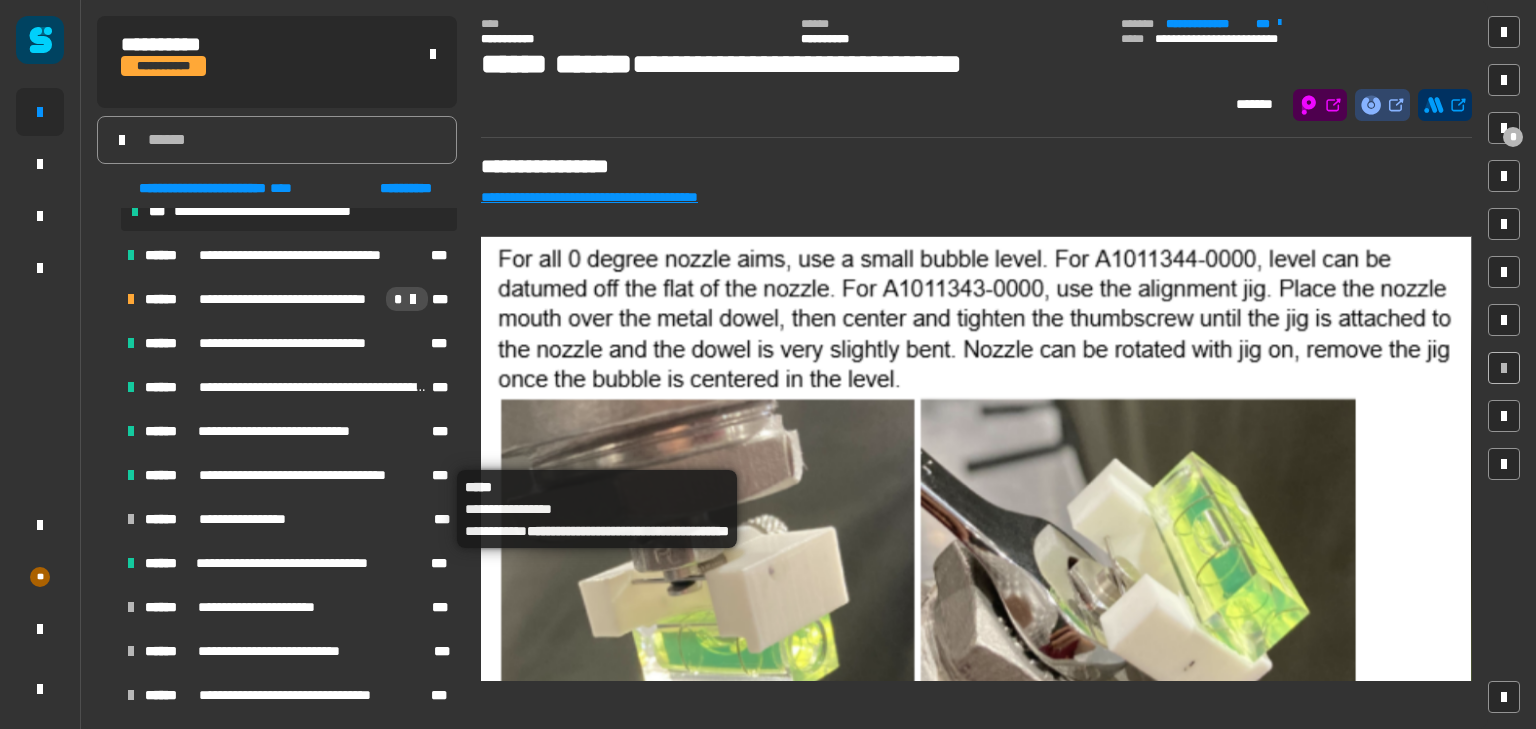 scroll, scrollTop: 1692, scrollLeft: 0, axis: vertical 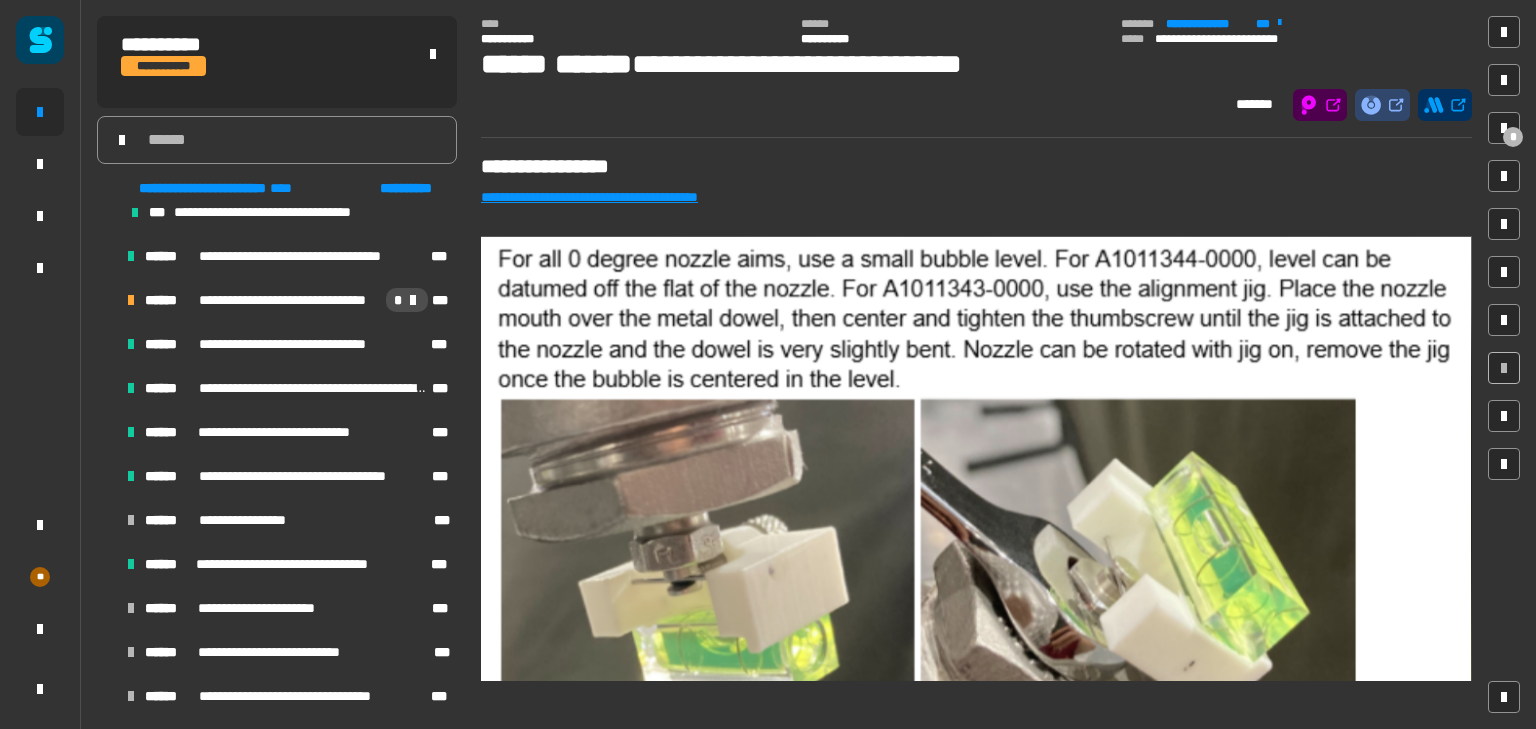 click 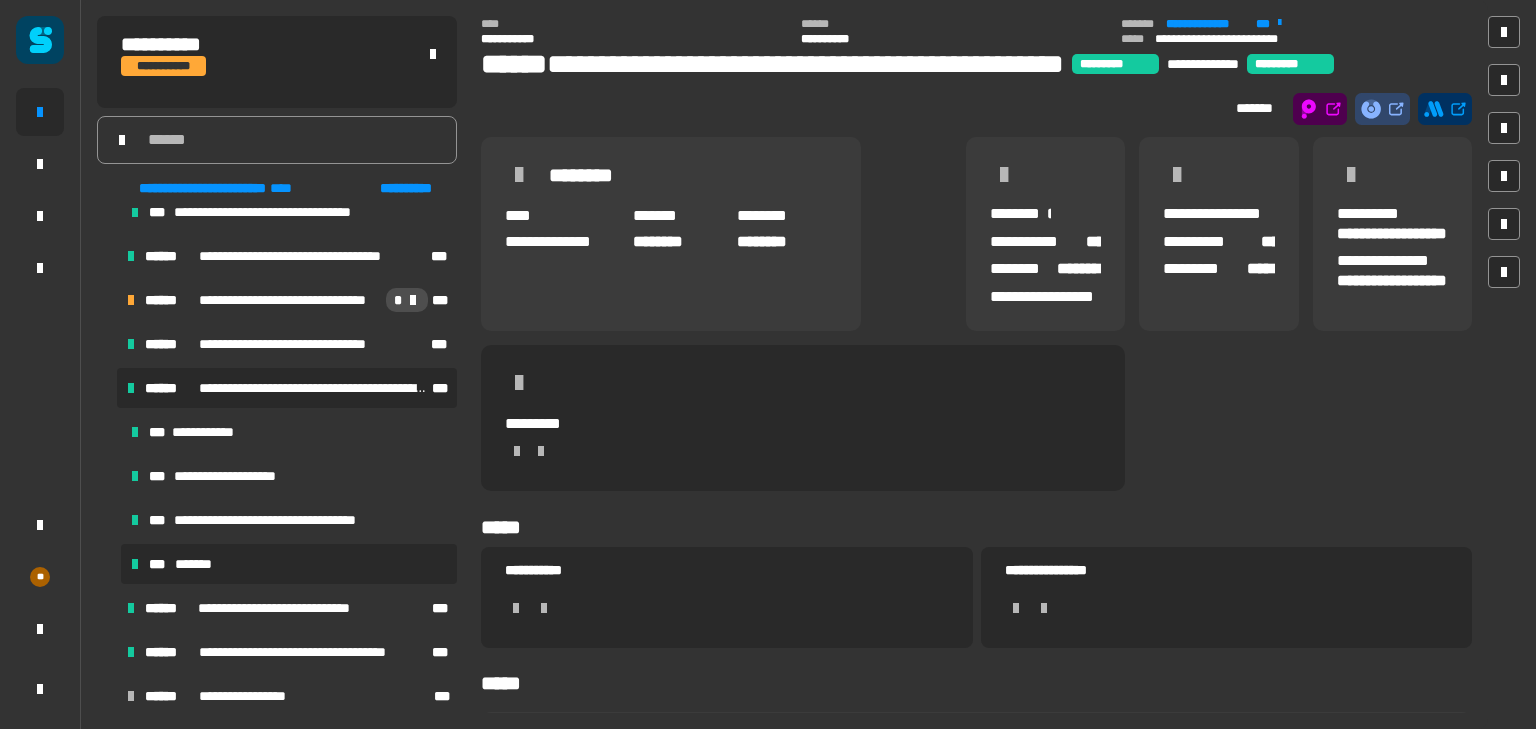 click on "*** *******" at bounding box center (289, 564) 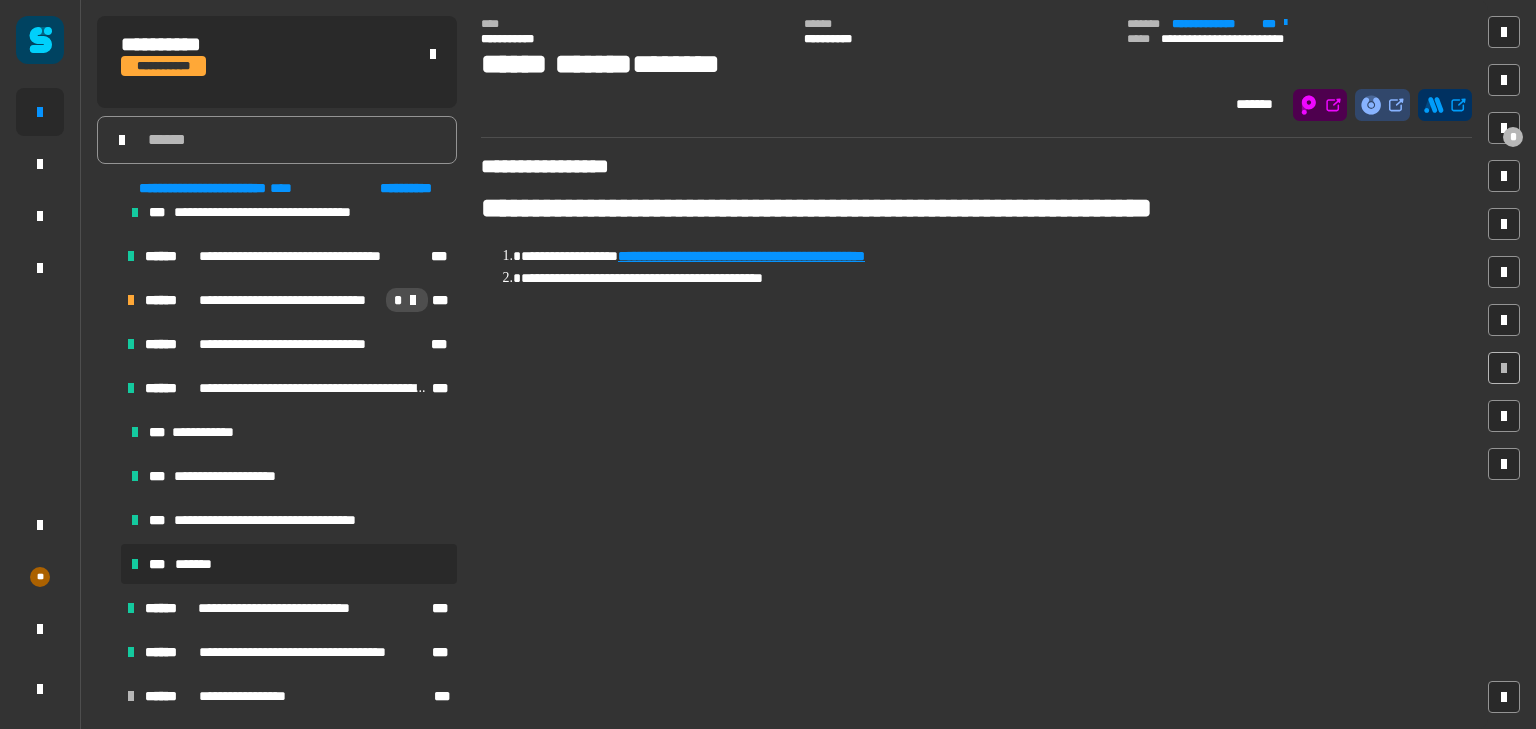 click on "**********" at bounding box center [741, 256] 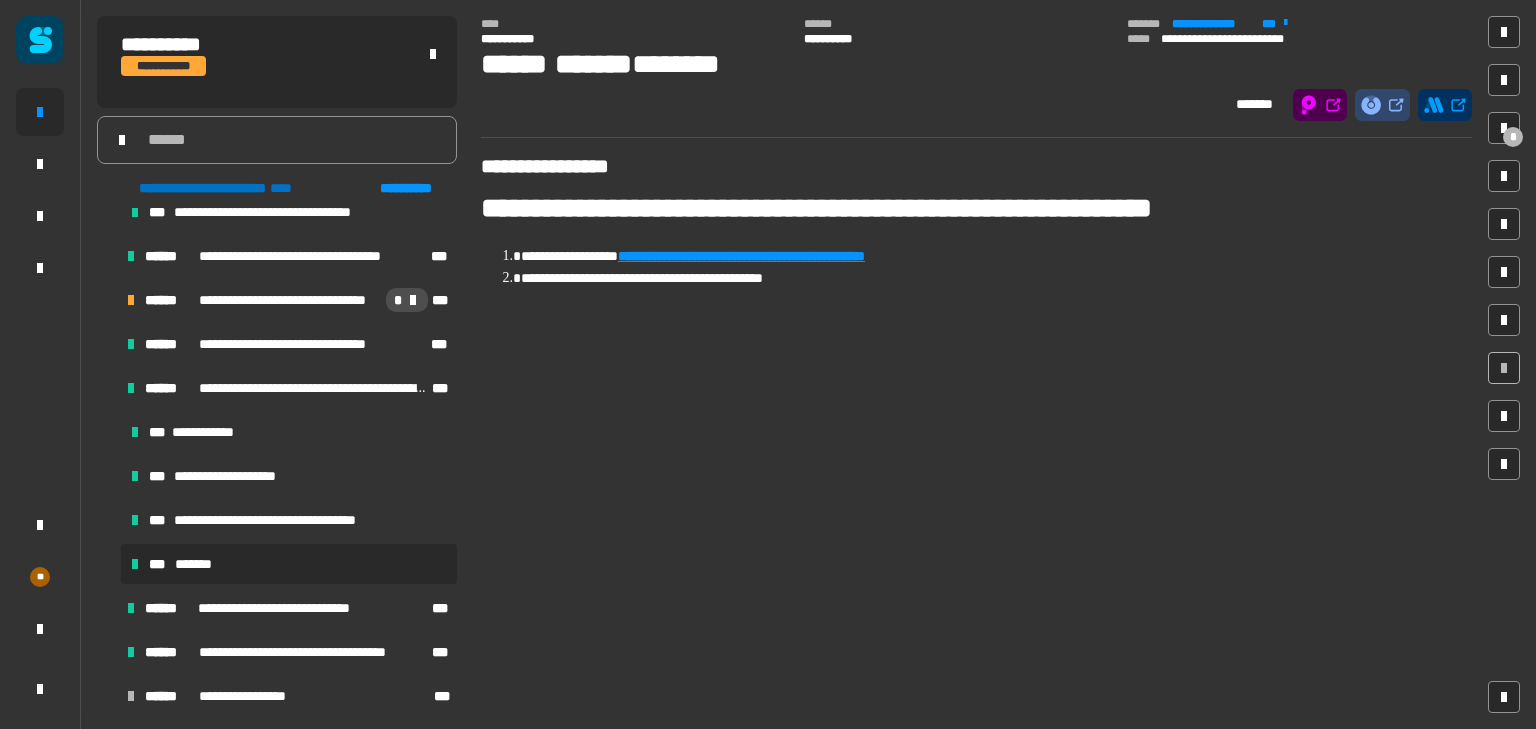 click on "**********" 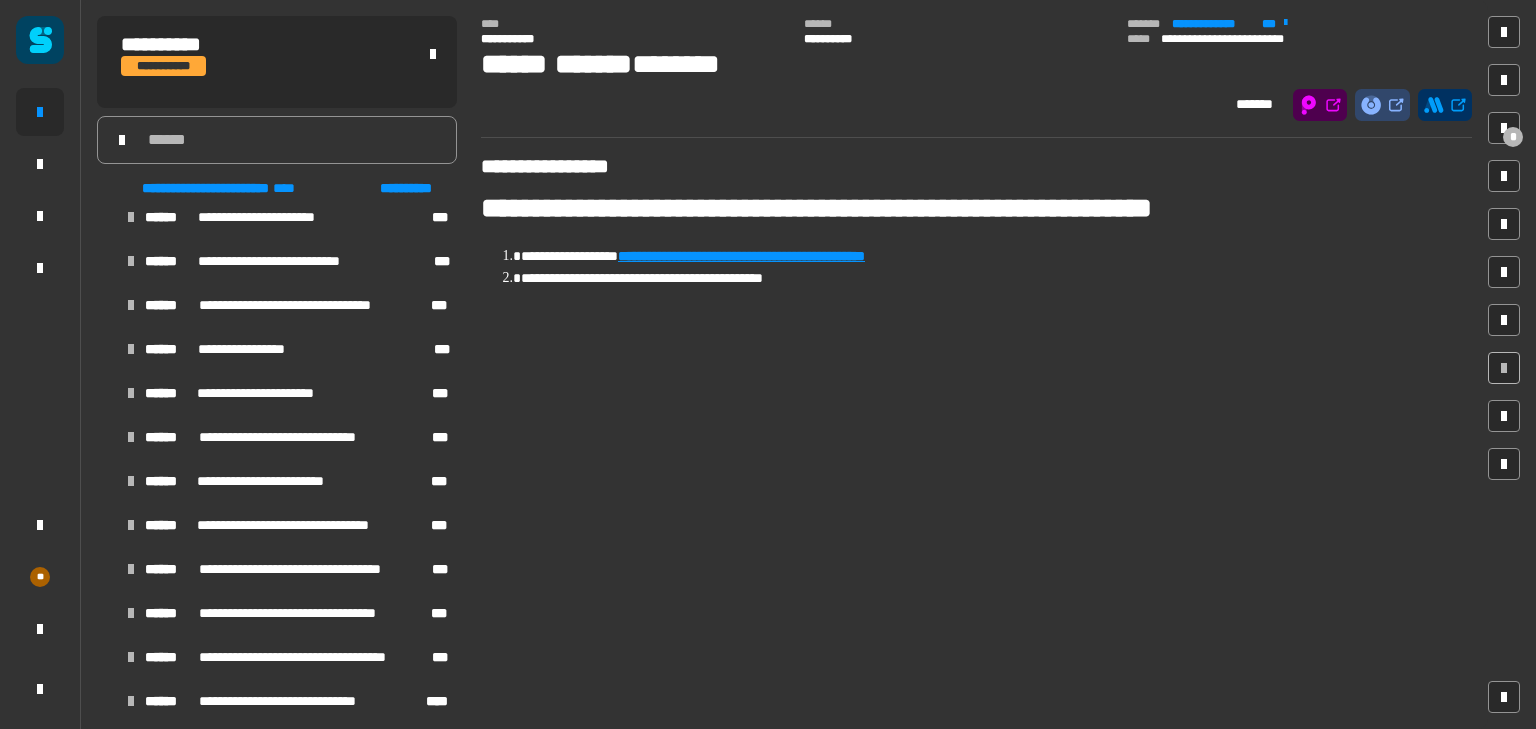 scroll, scrollTop: 0, scrollLeft: 0, axis: both 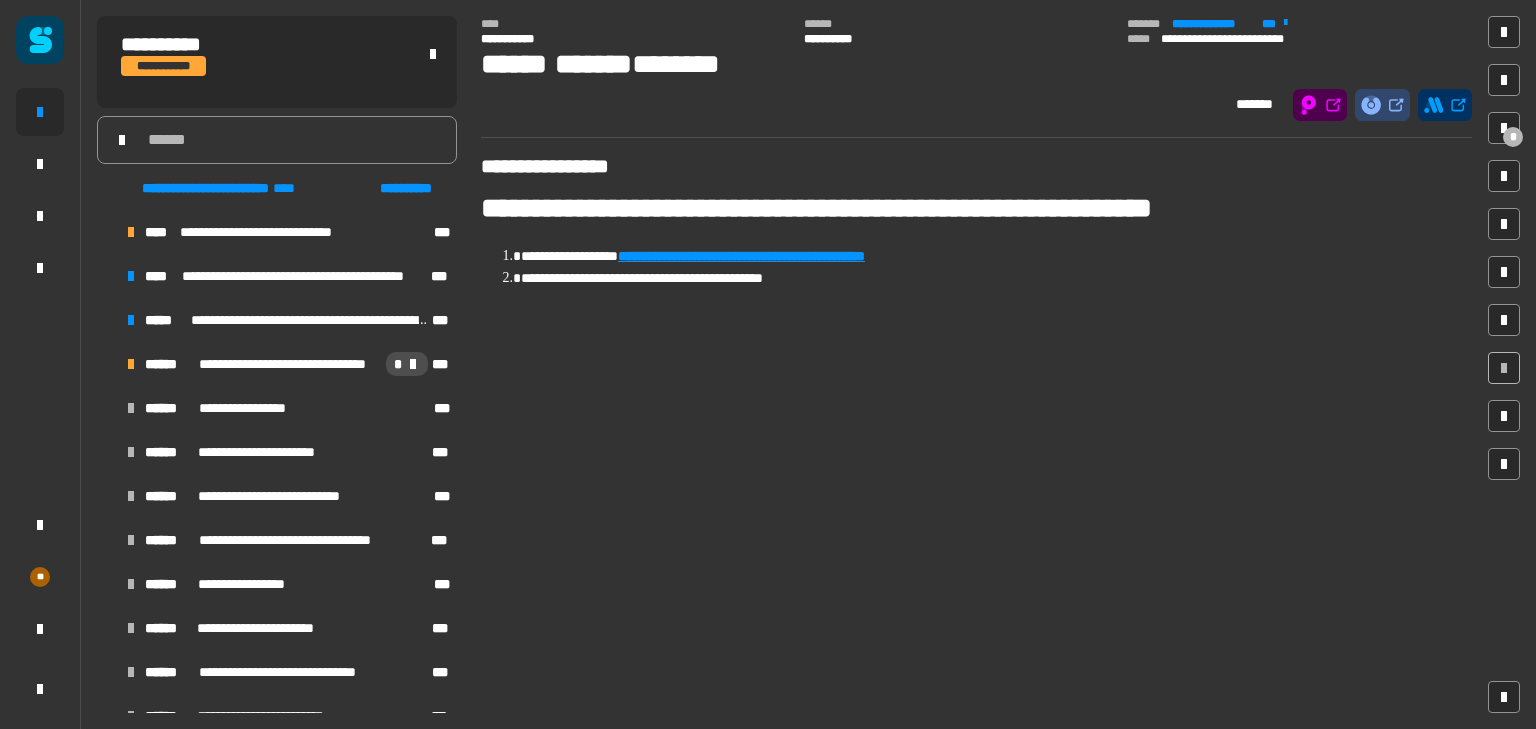 click at bounding box center [107, 364] 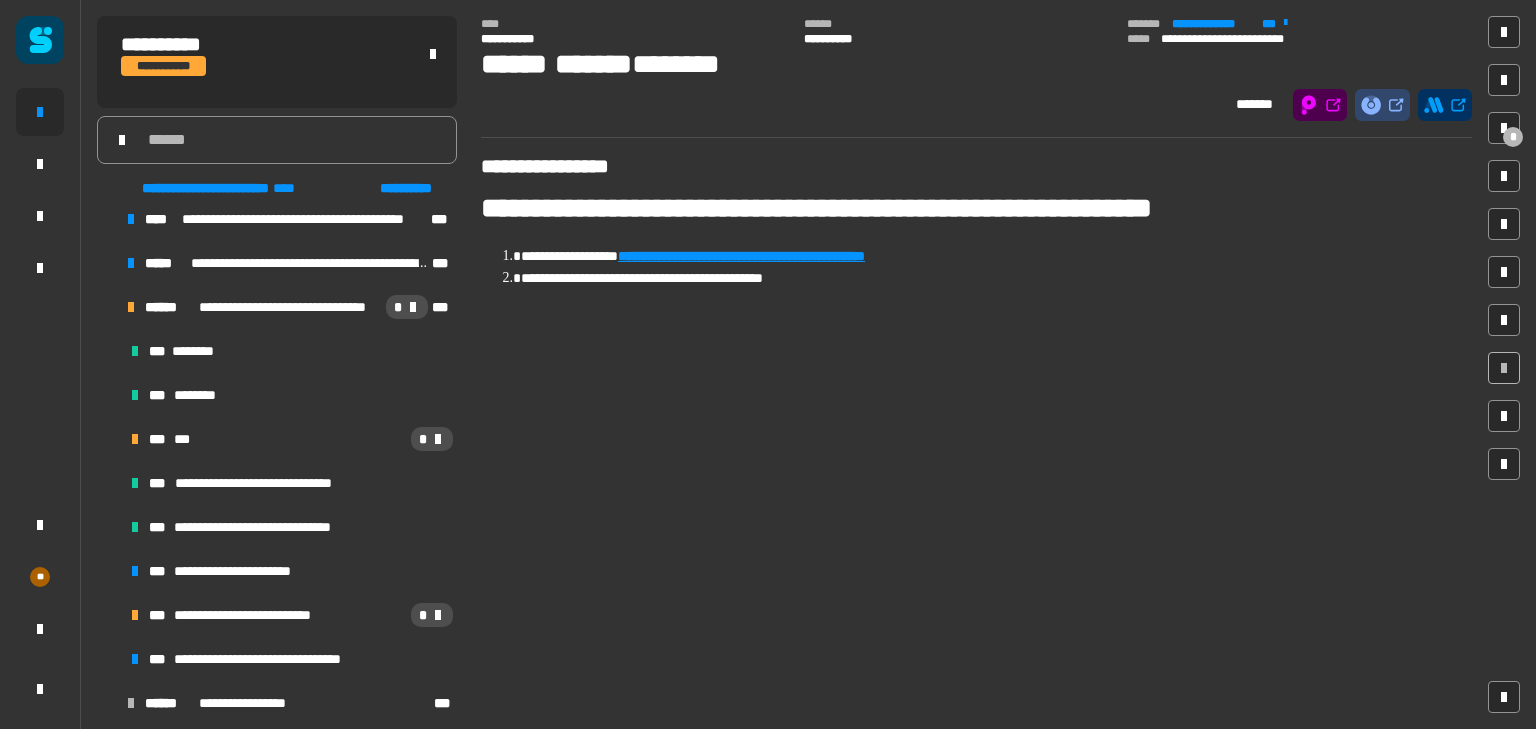 scroll, scrollTop: 56, scrollLeft: 0, axis: vertical 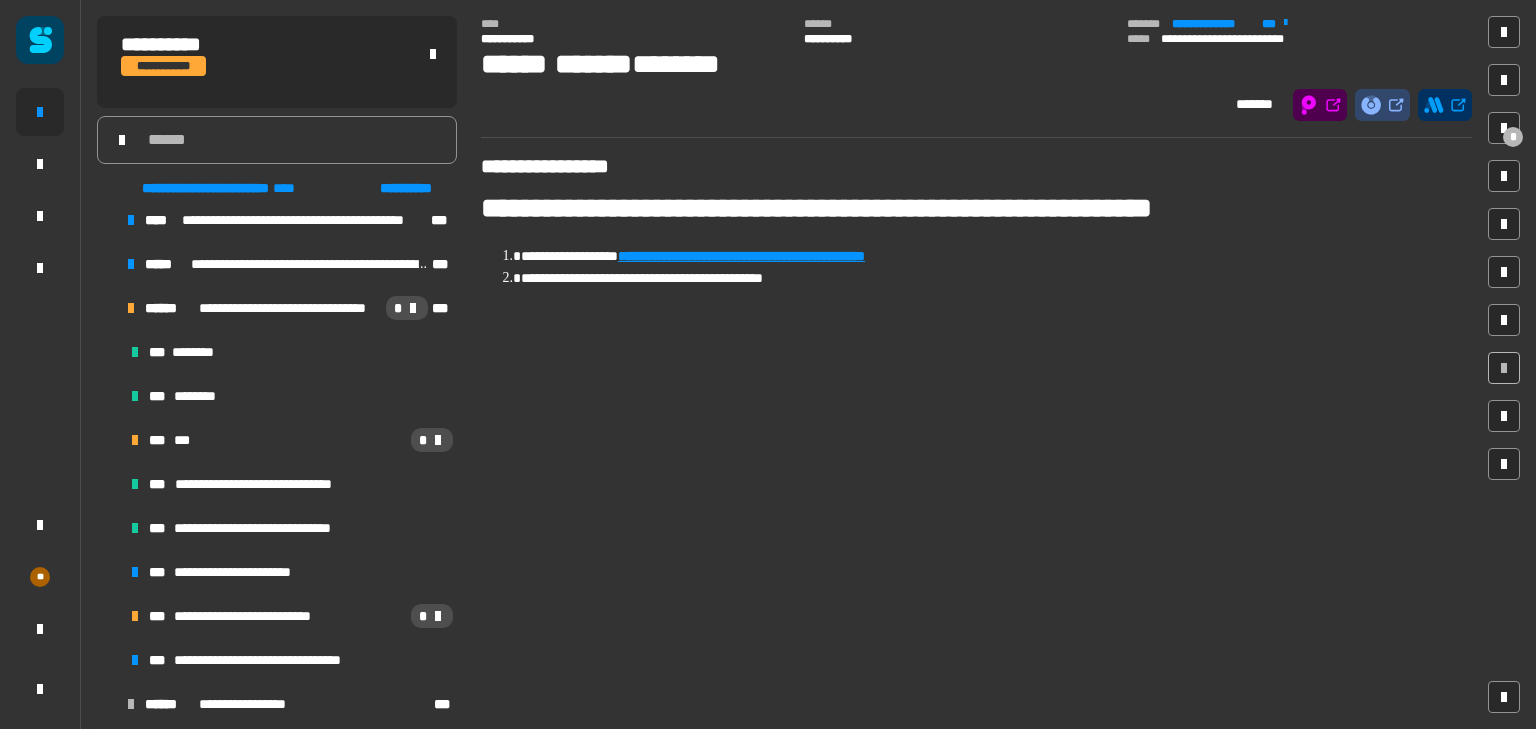 click at bounding box center (107, 308) 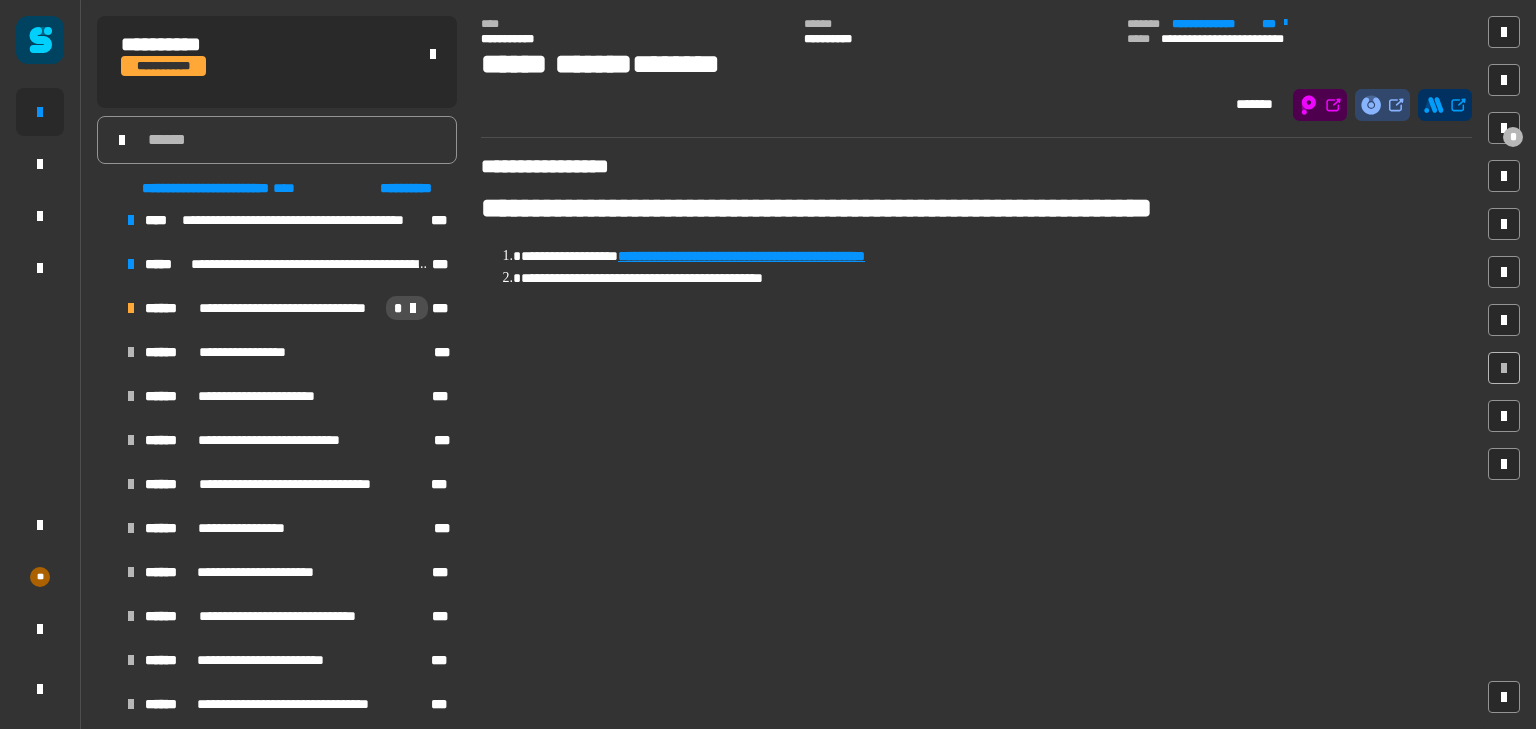 click at bounding box center [107, 308] 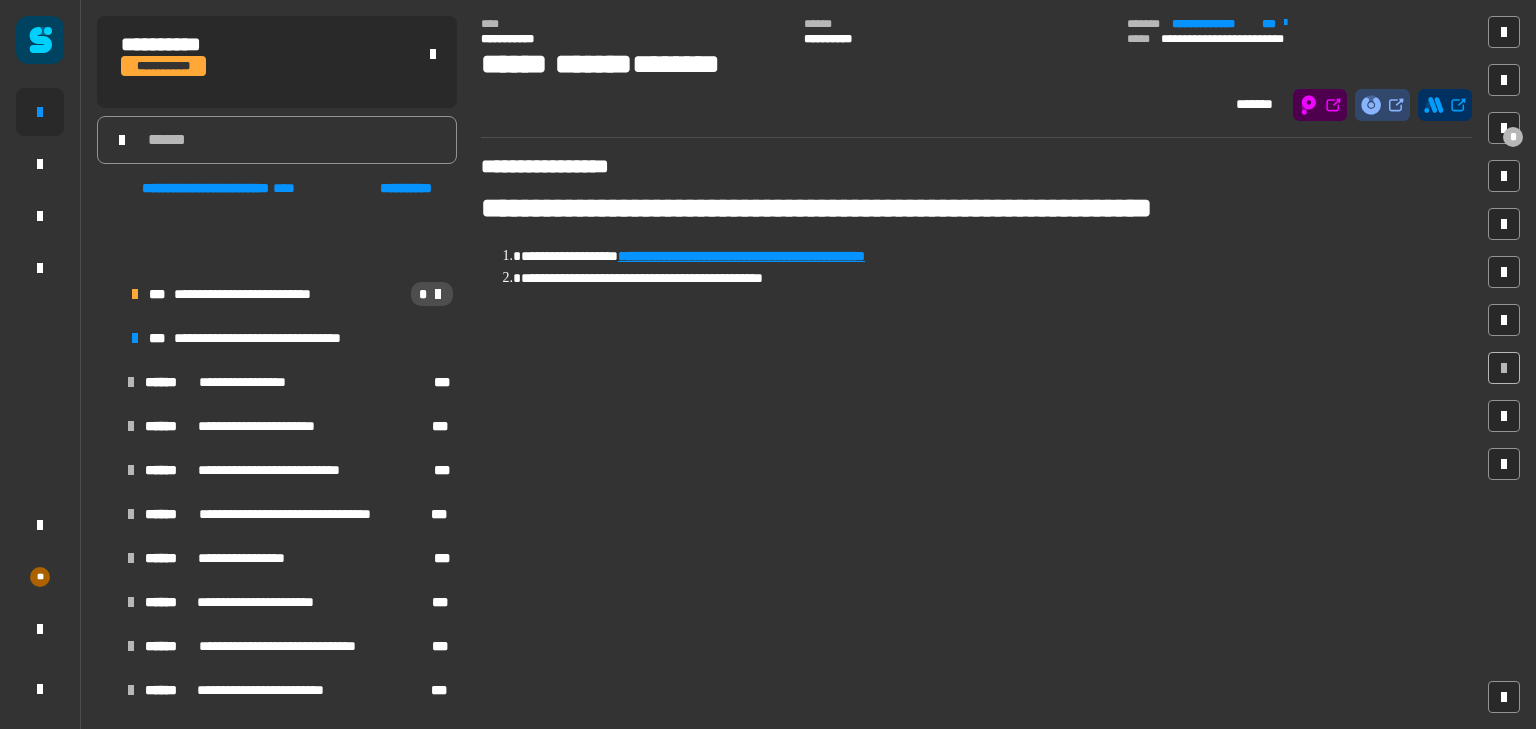 scroll, scrollTop: 450, scrollLeft: 0, axis: vertical 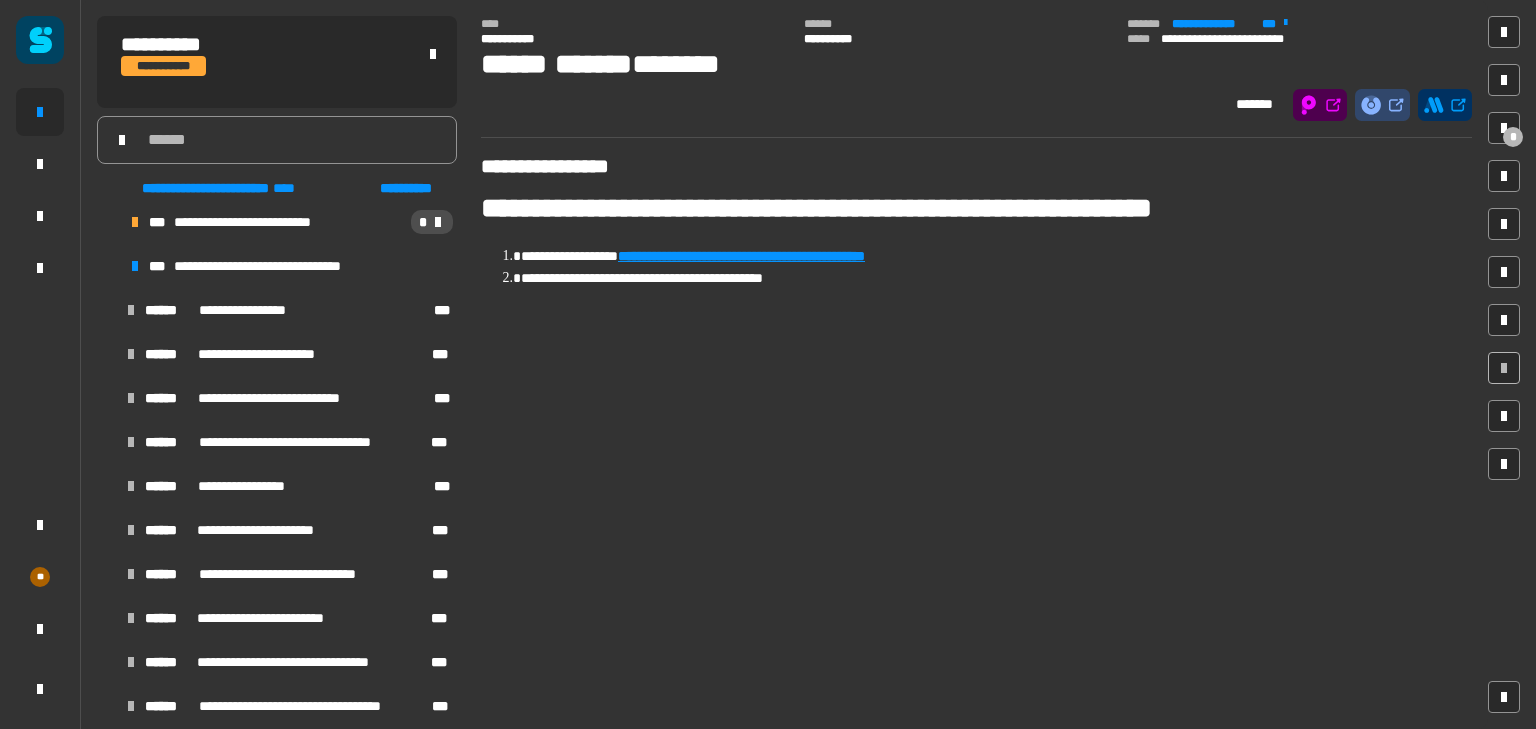 click at bounding box center (107, 398) 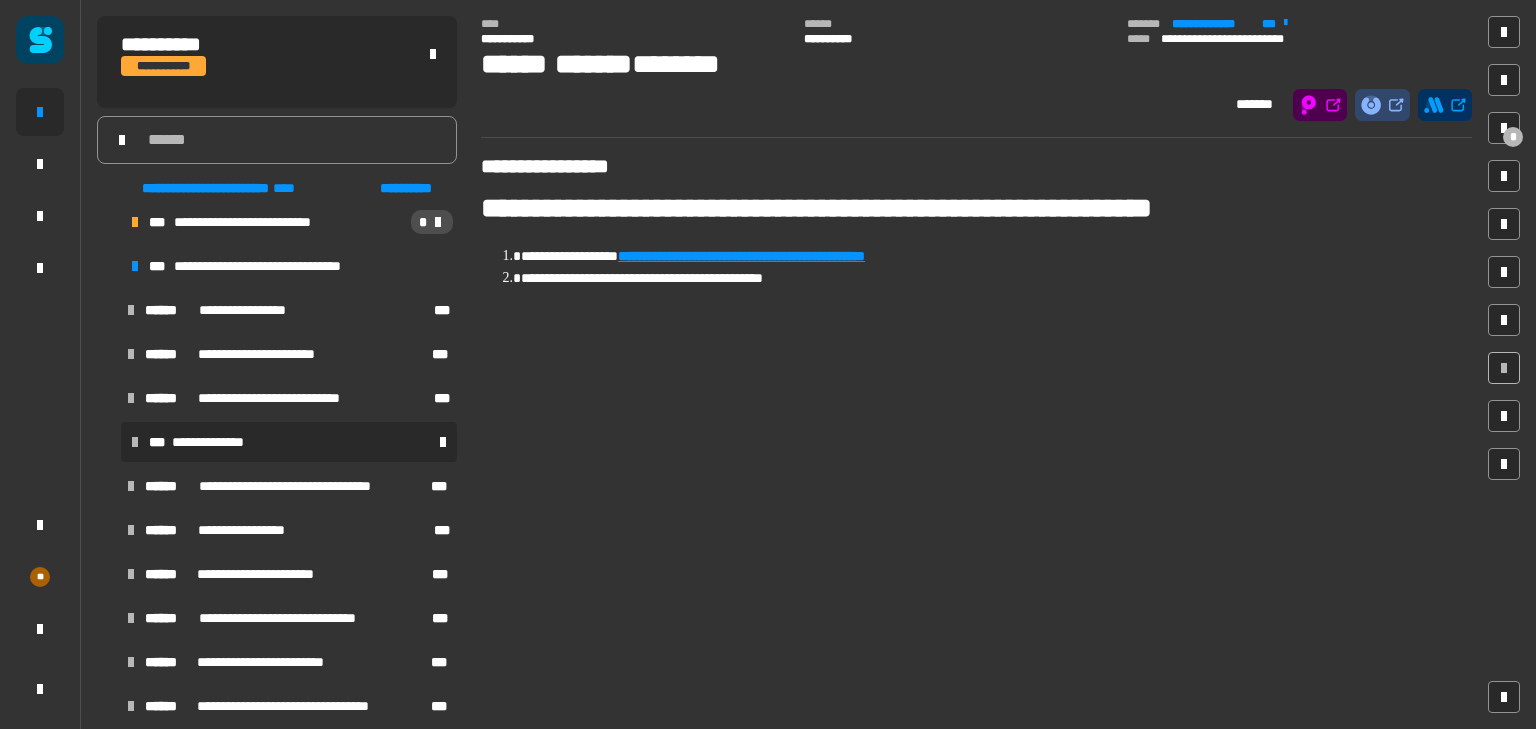 click on "**********" at bounding box center [216, 442] 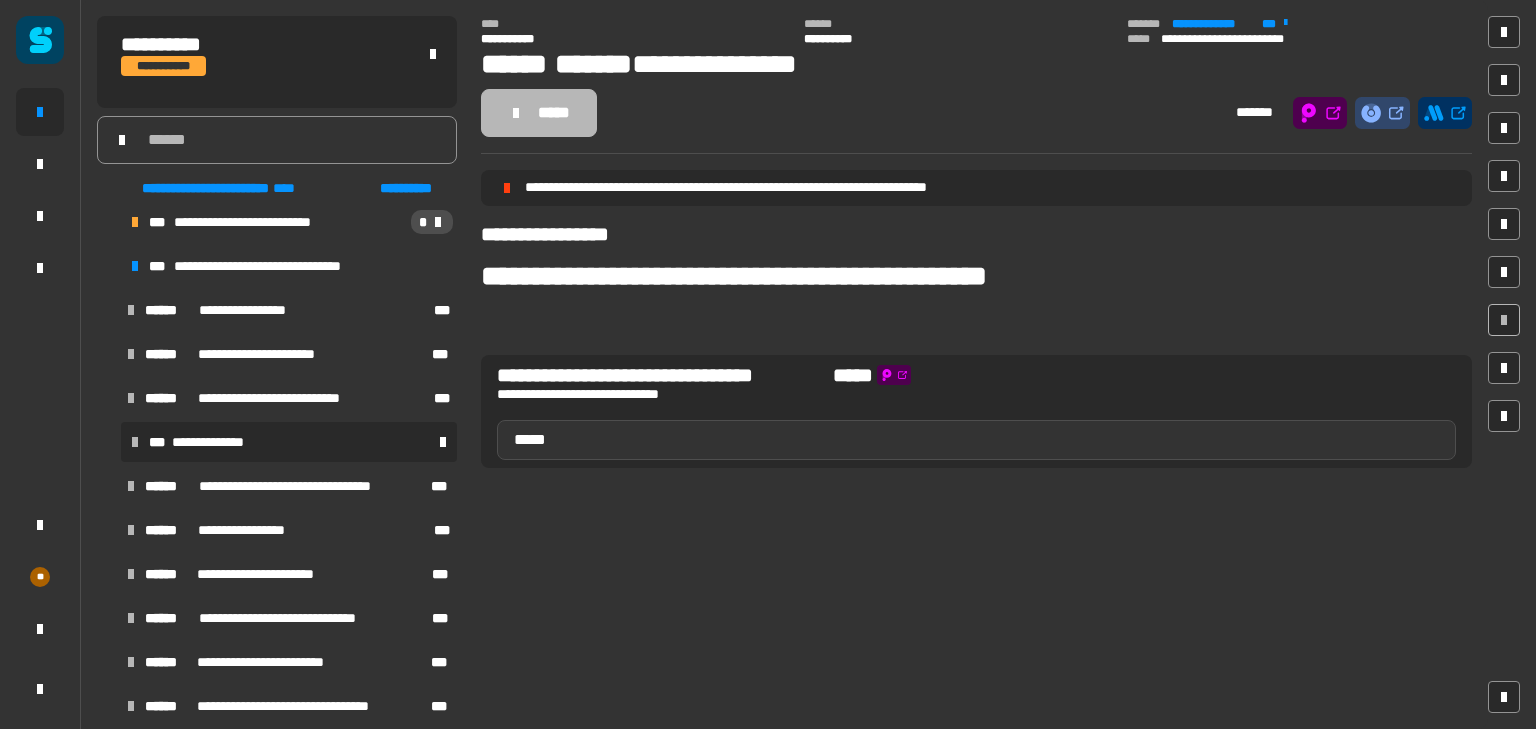 click at bounding box center (107, 354) 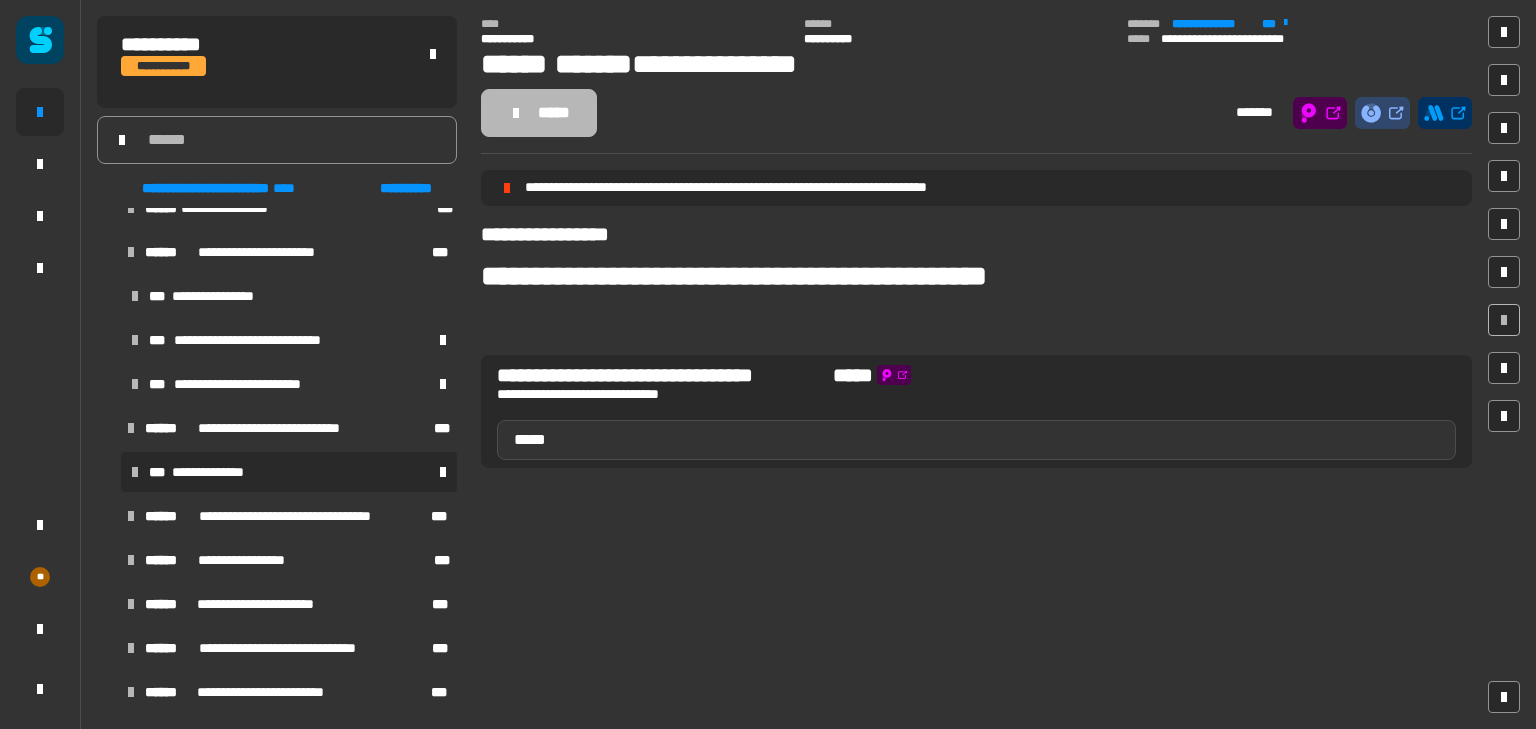 scroll, scrollTop: 544, scrollLeft: 0, axis: vertical 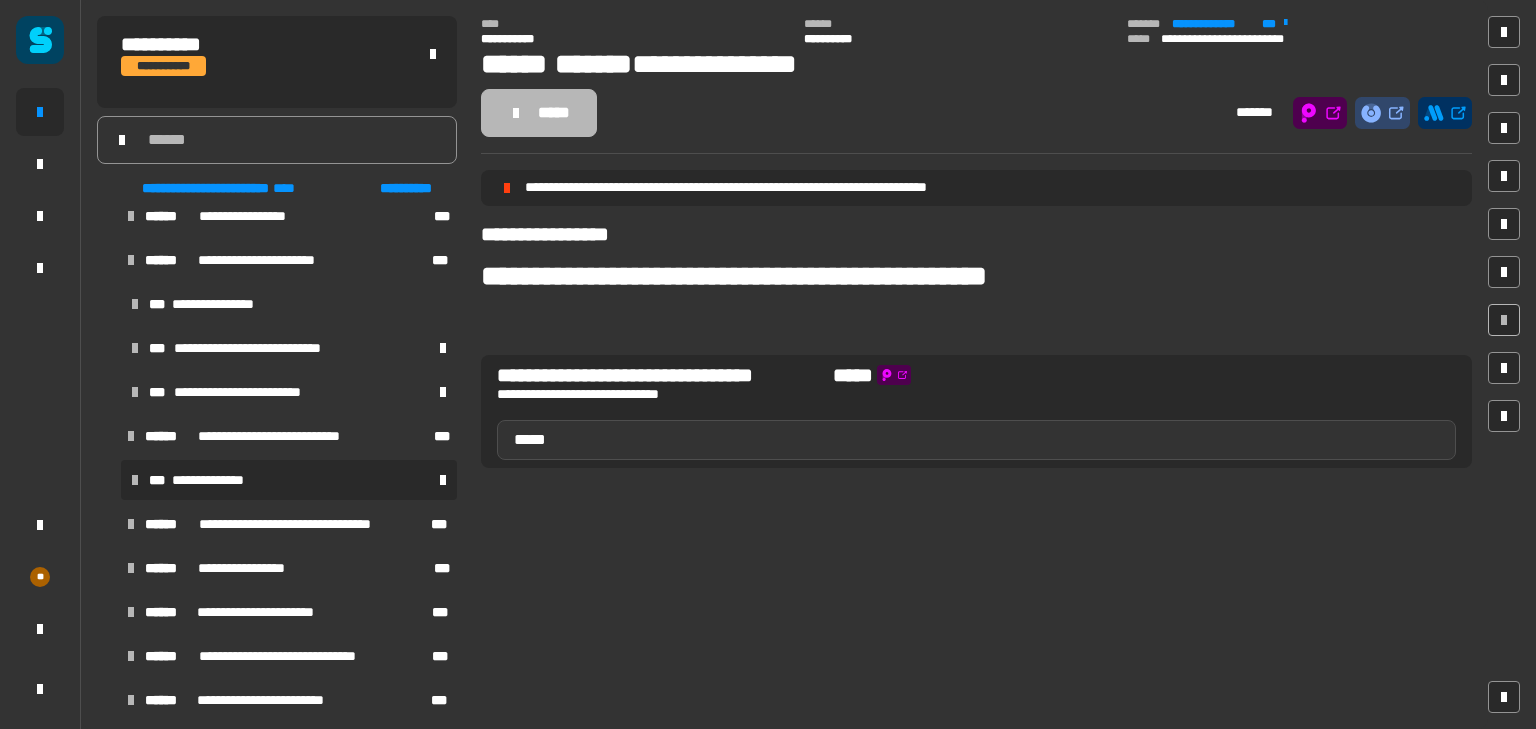 click on "**********" at bounding box center [216, 480] 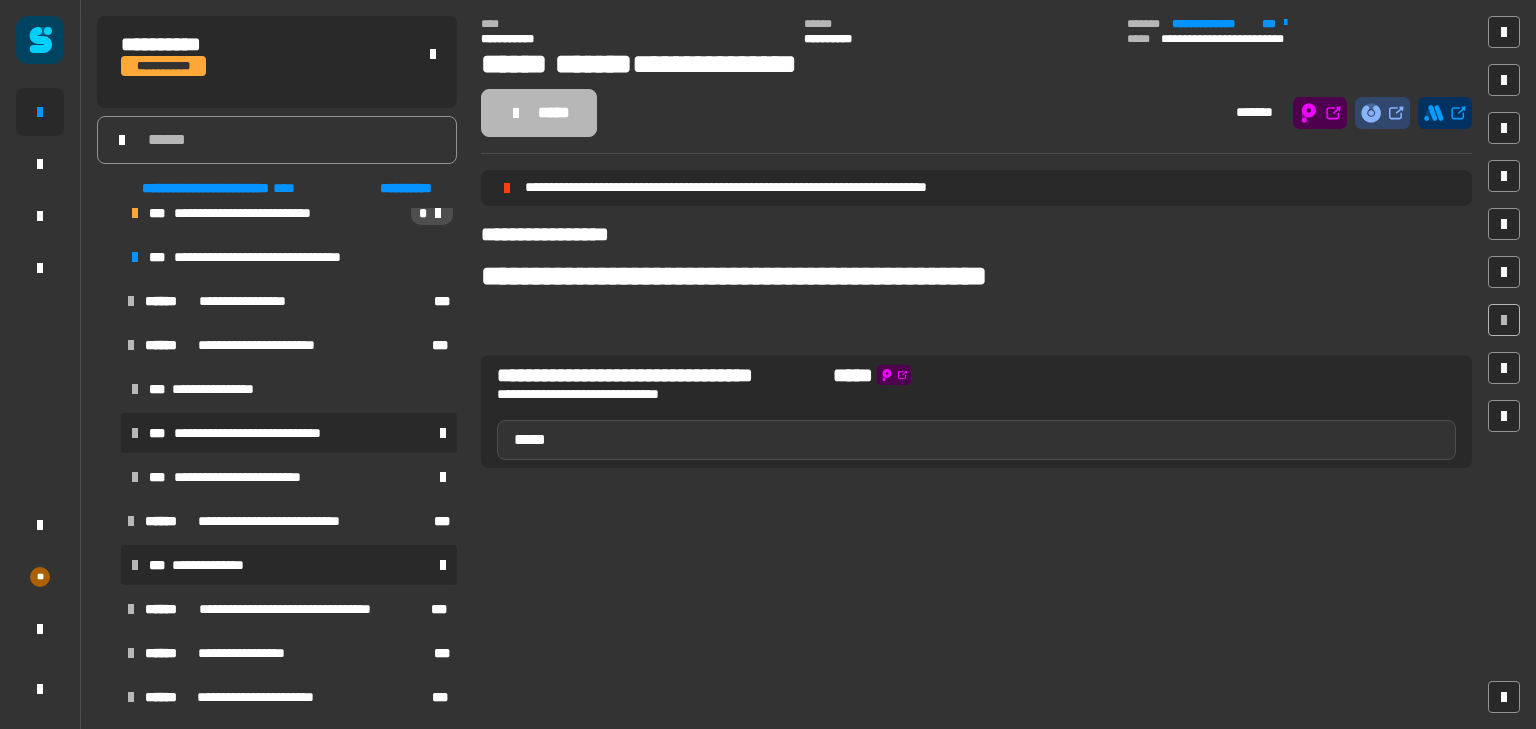 scroll, scrollTop: 458, scrollLeft: 0, axis: vertical 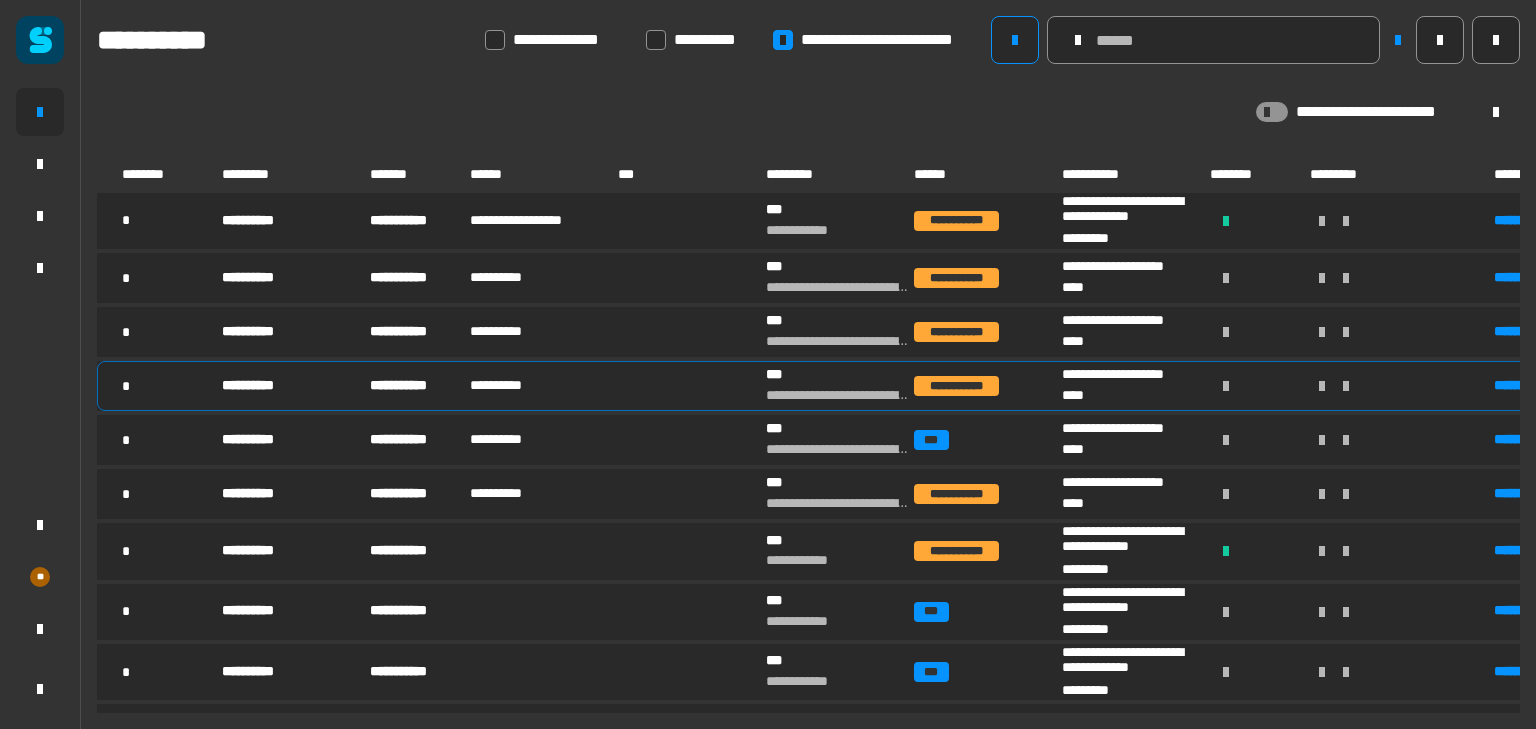 click on "**********" at bounding box center (542, 386) 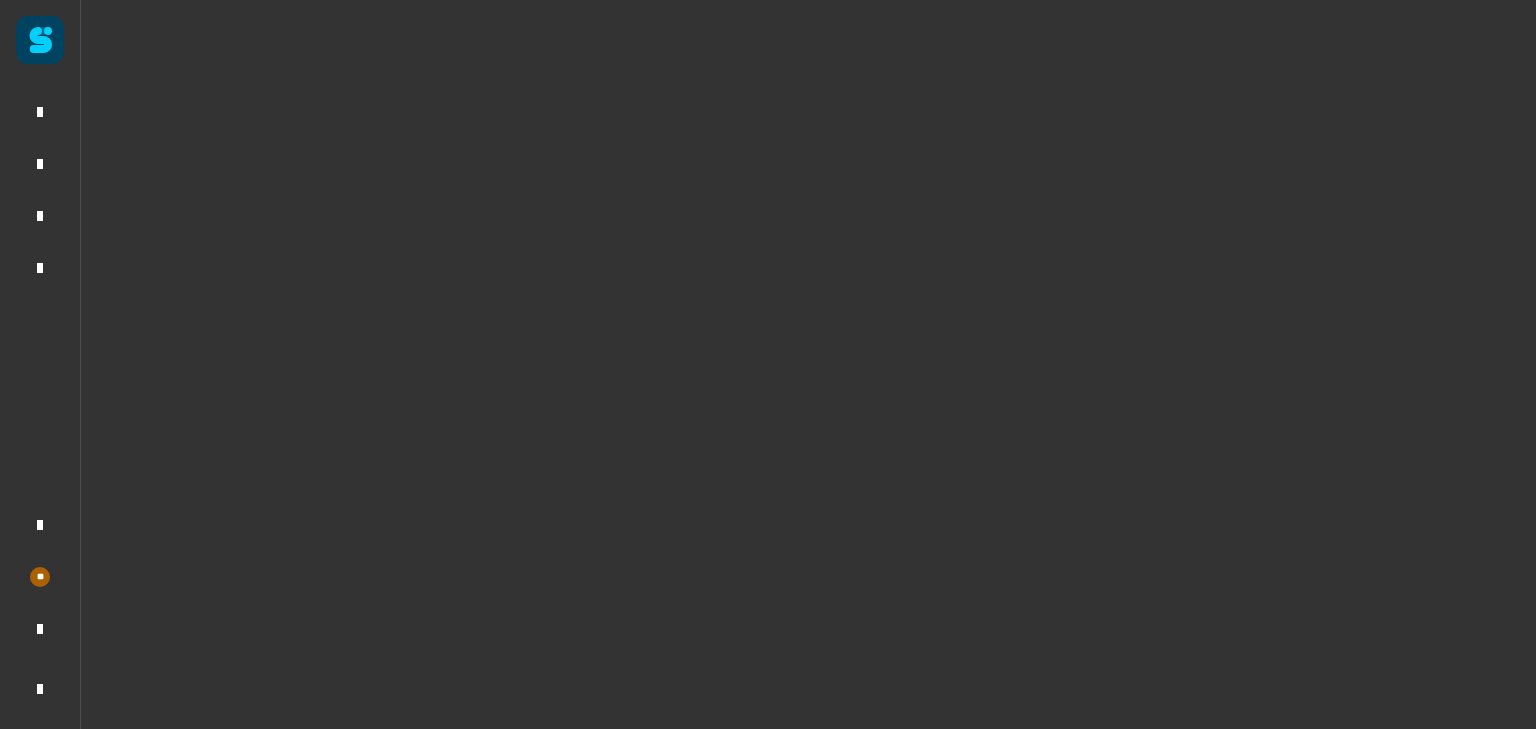 scroll, scrollTop: 0, scrollLeft: 0, axis: both 